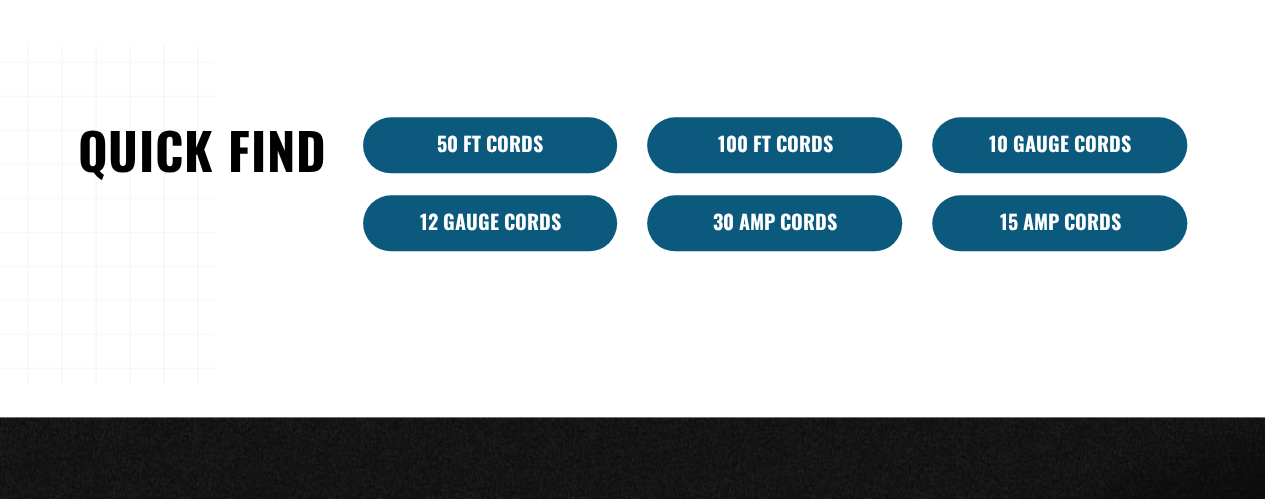 scroll, scrollTop: 284, scrollLeft: 0, axis: vertical 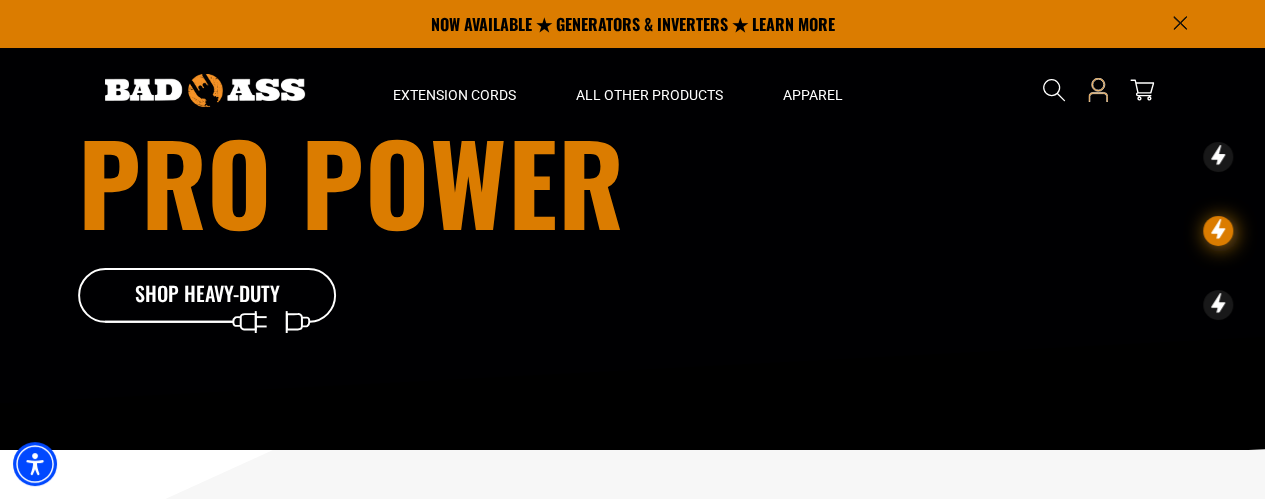 click 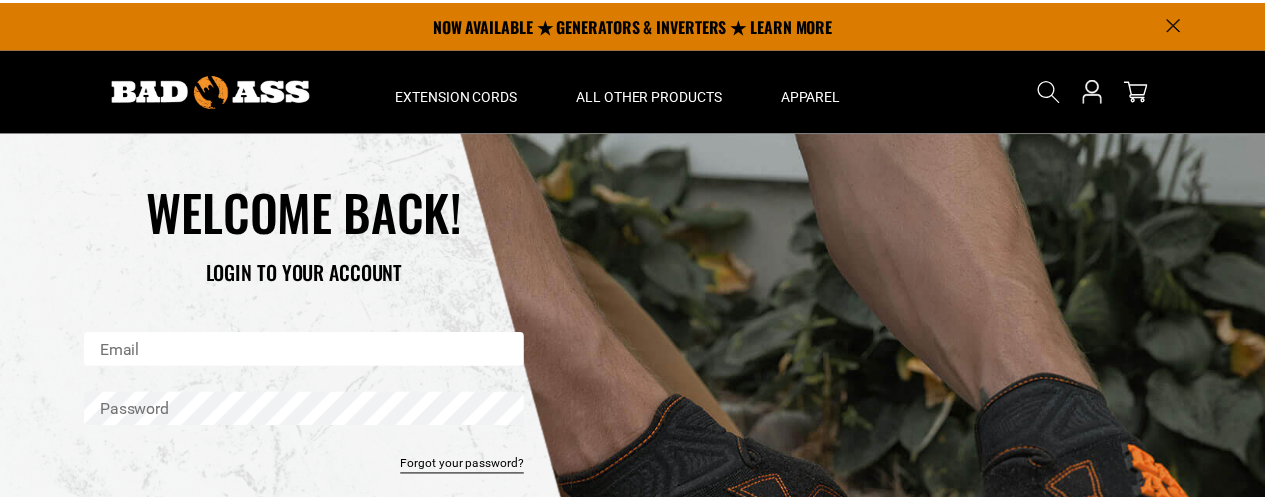 scroll, scrollTop: 0, scrollLeft: 0, axis: both 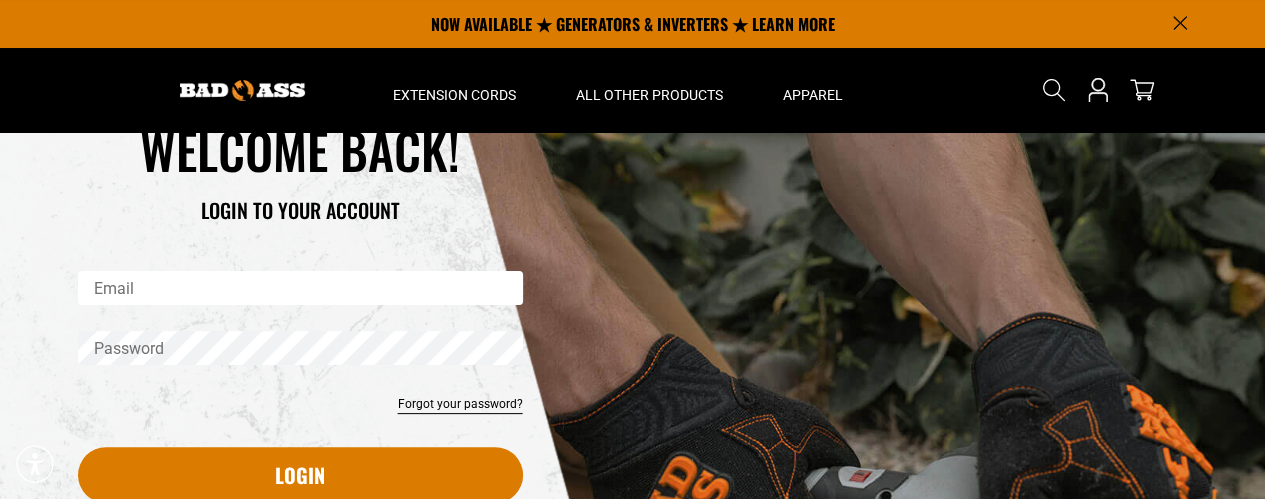 drag, startPoint x: 1270, startPoint y: 95, endPoint x: 1279, endPoint y: 115, distance: 21.931713 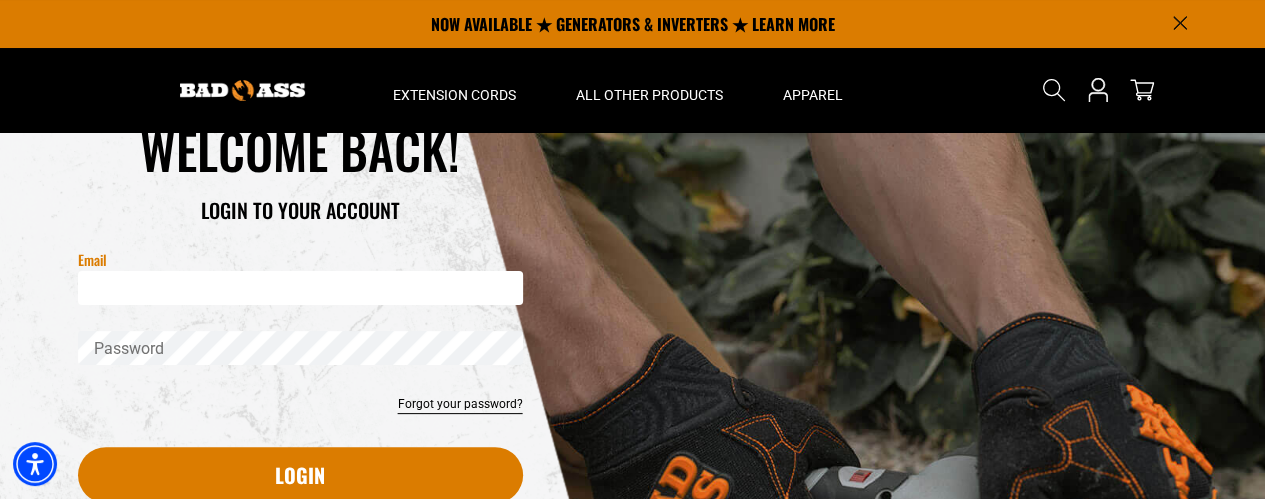 click on "Email" at bounding box center [300, 288] 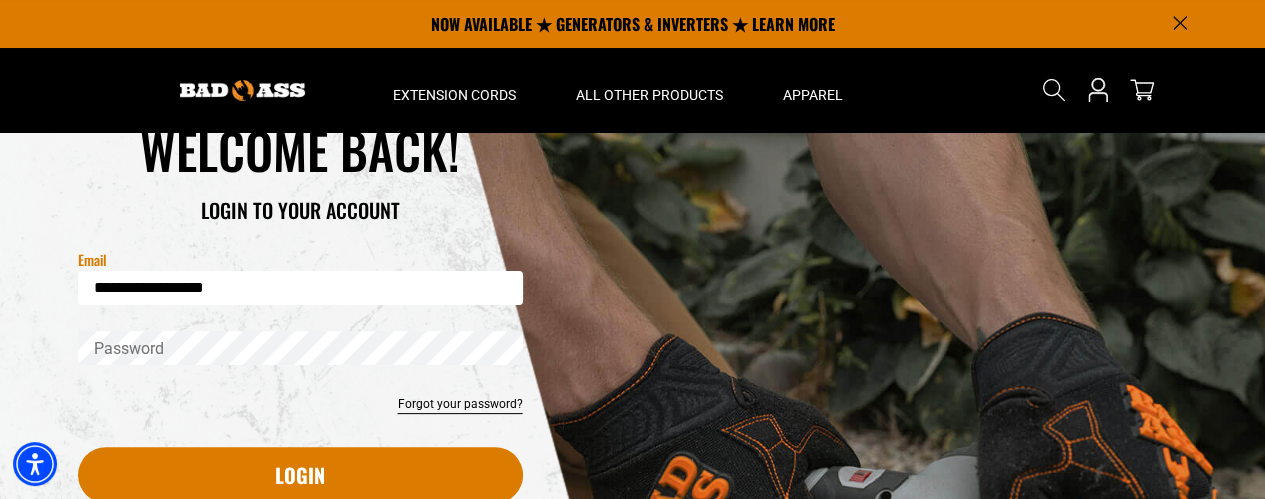type on "**********" 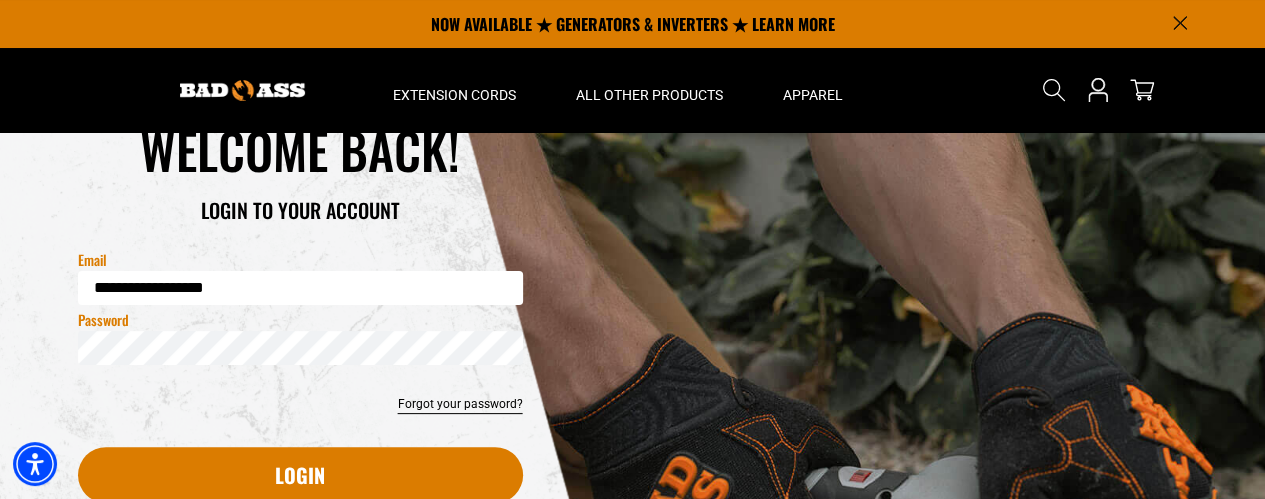 click on "Login" at bounding box center [300, 475] 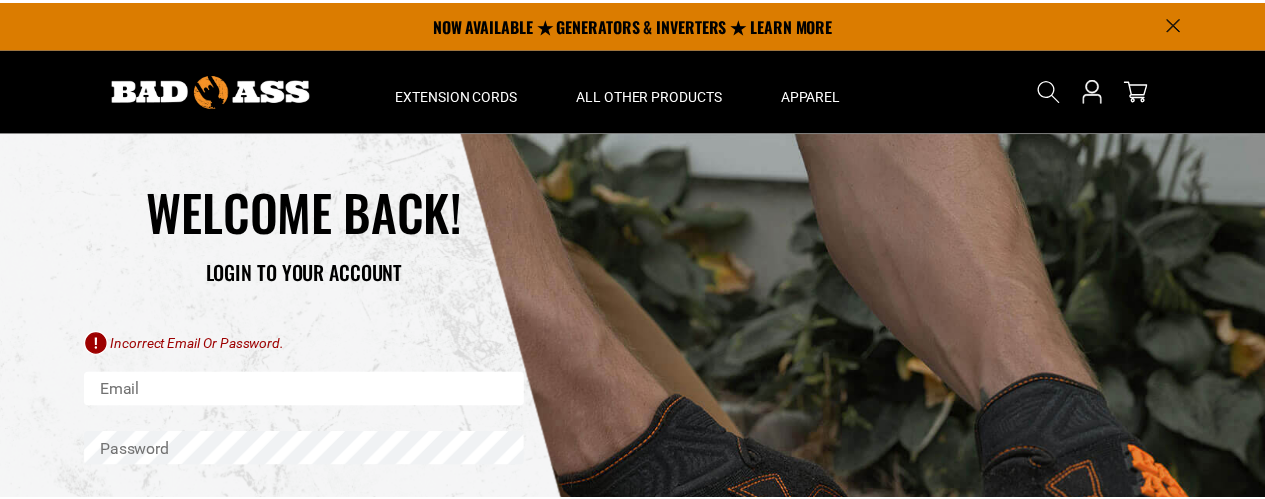 scroll, scrollTop: 0, scrollLeft: 0, axis: both 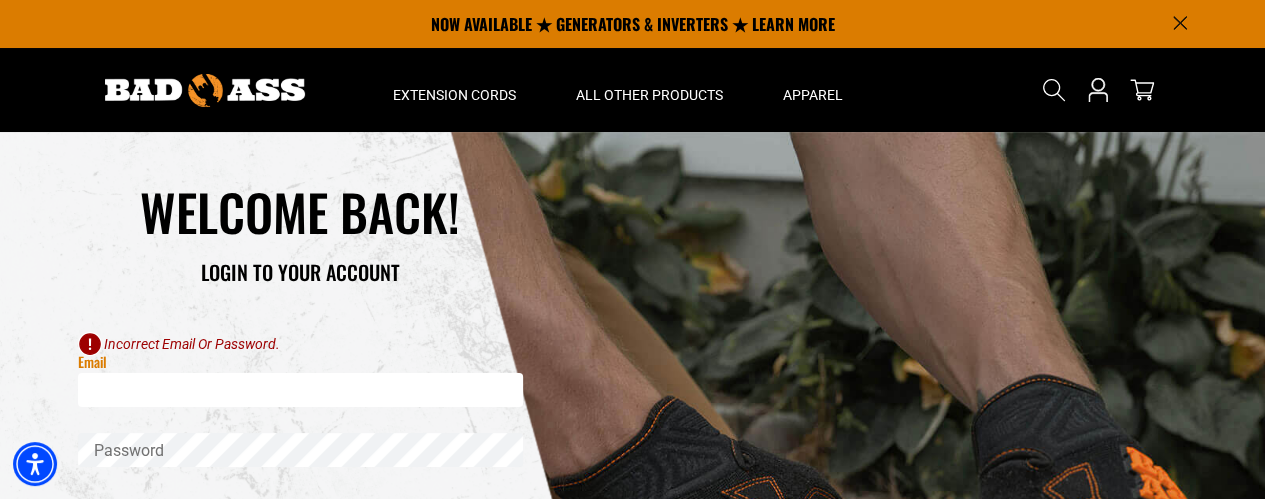 click on "Email" at bounding box center [300, 390] 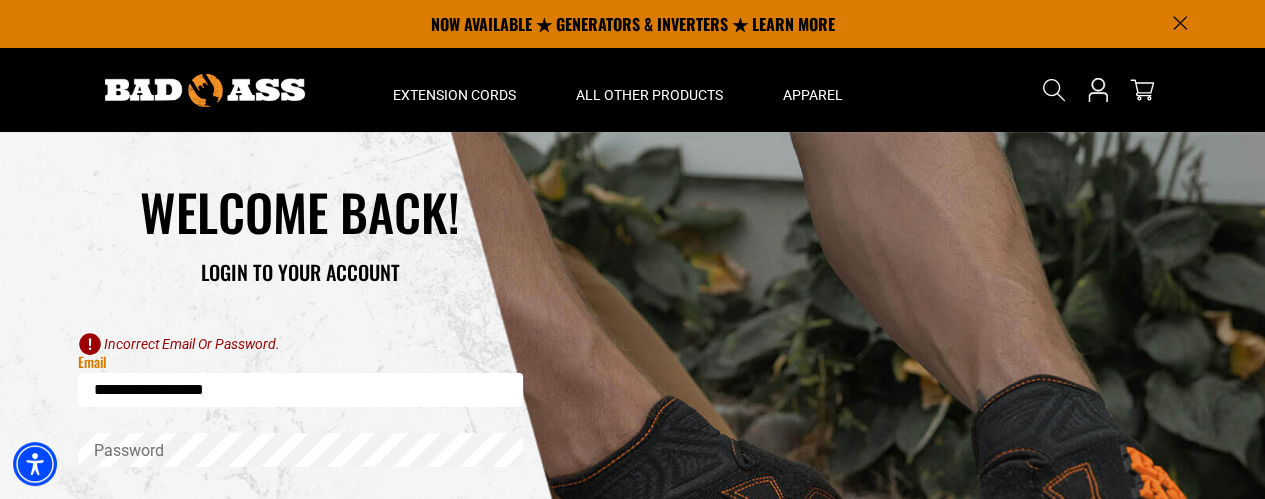 type on "**********" 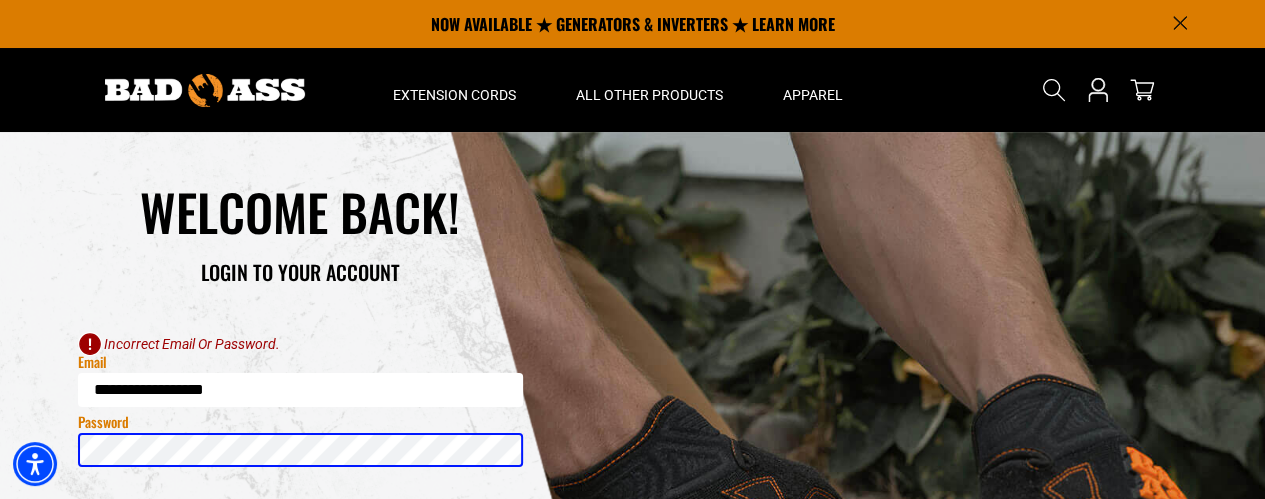 click on "Login" at bounding box center (300, 577) 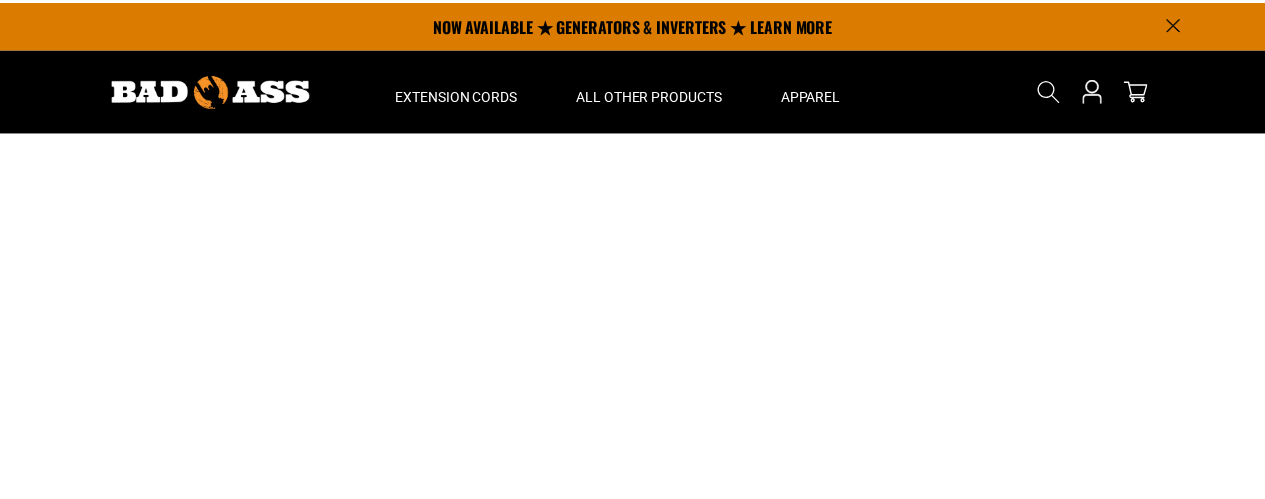 scroll, scrollTop: 0, scrollLeft: 0, axis: both 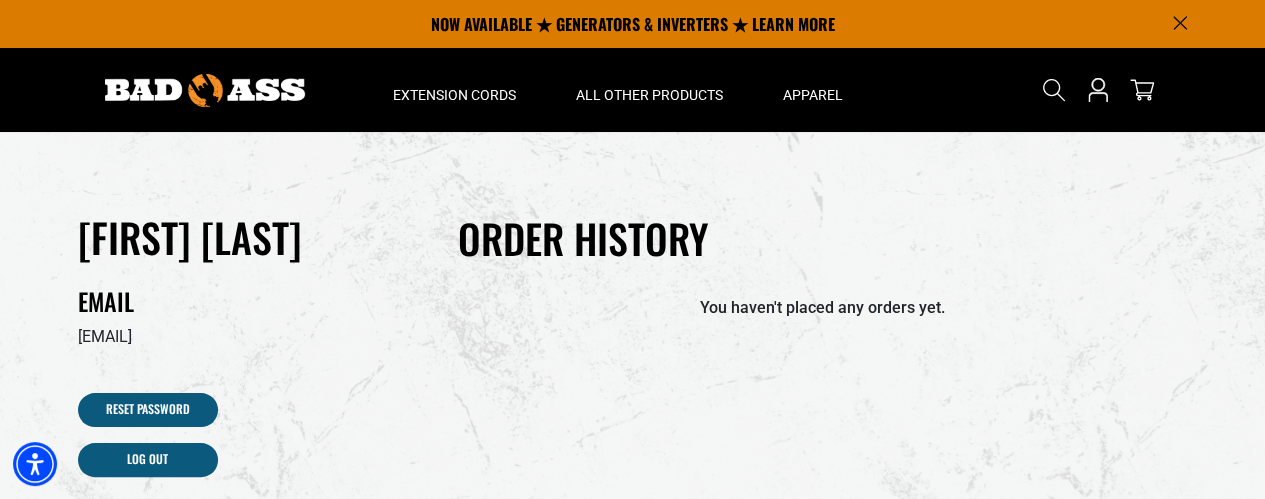 click at bounding box center (205, 90) 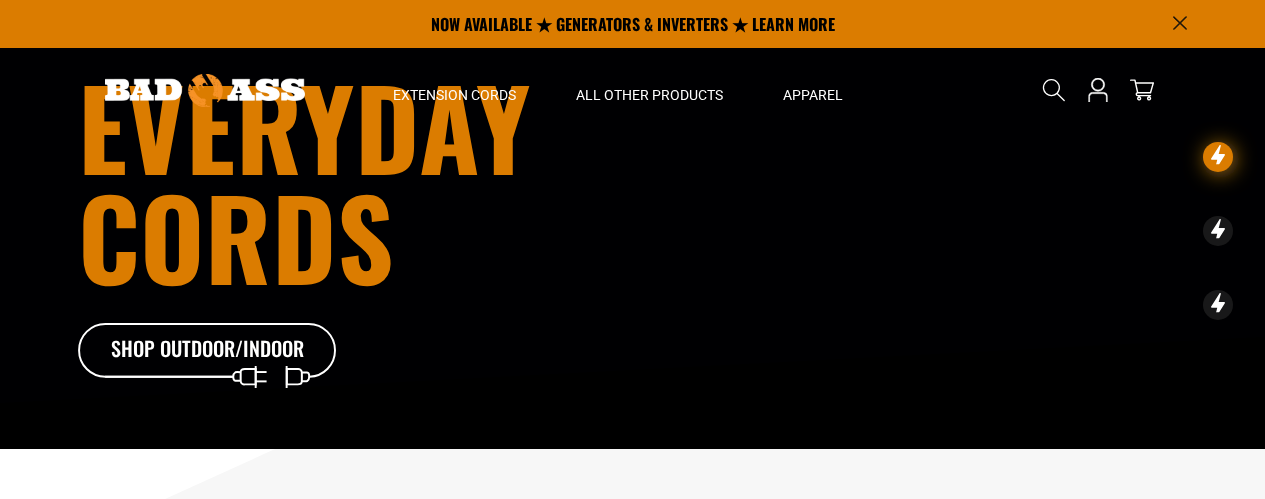 scroll, scrollTop: 0, scrollLeft: 0, axis: both 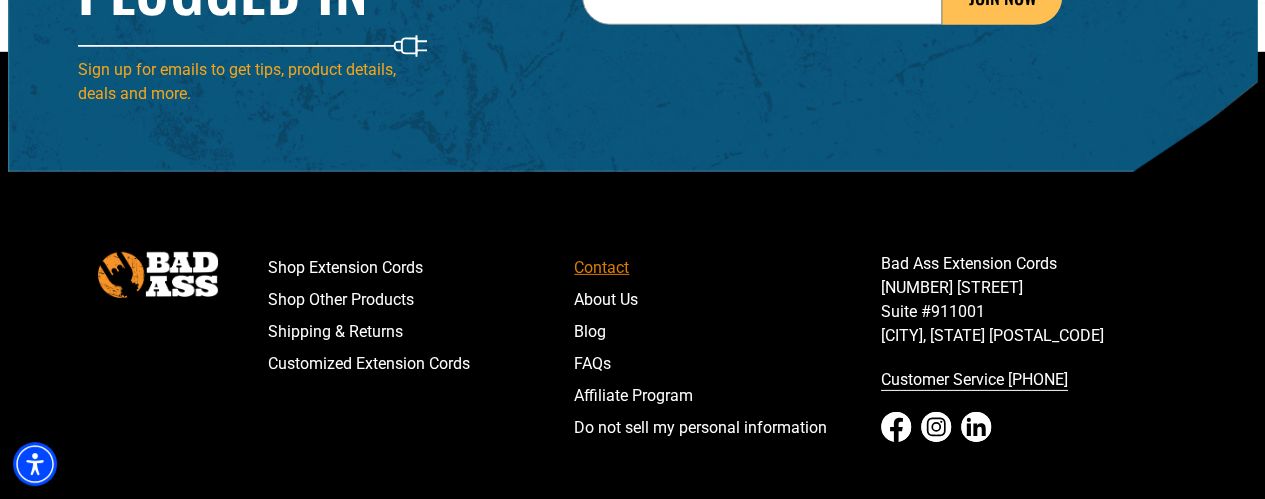 click on "Contact" at bounding box center [727, 268] 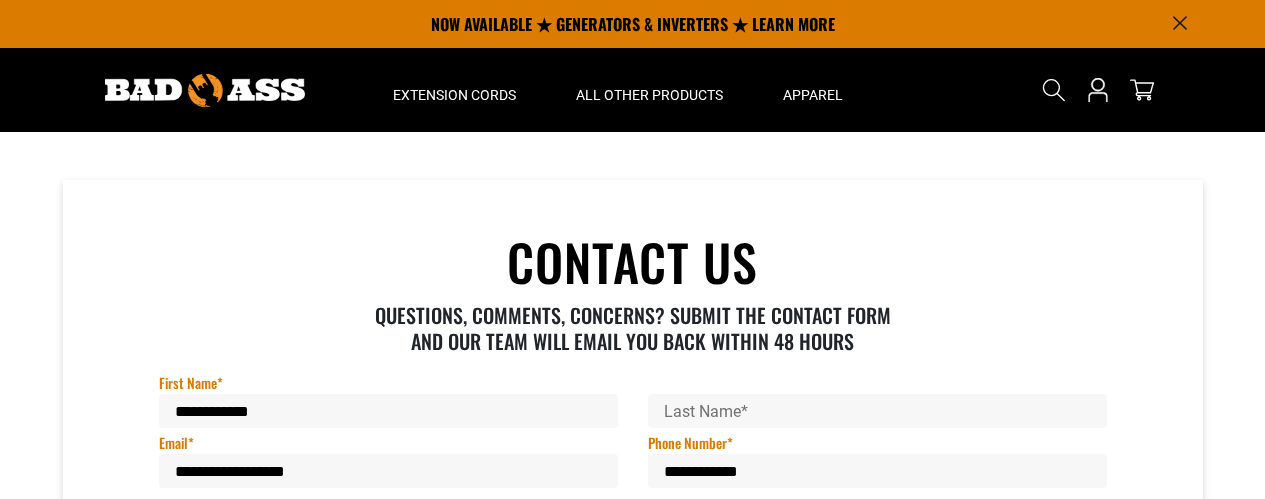 scroll, scrollTop: 0, scrollLeft: 0, axis: both 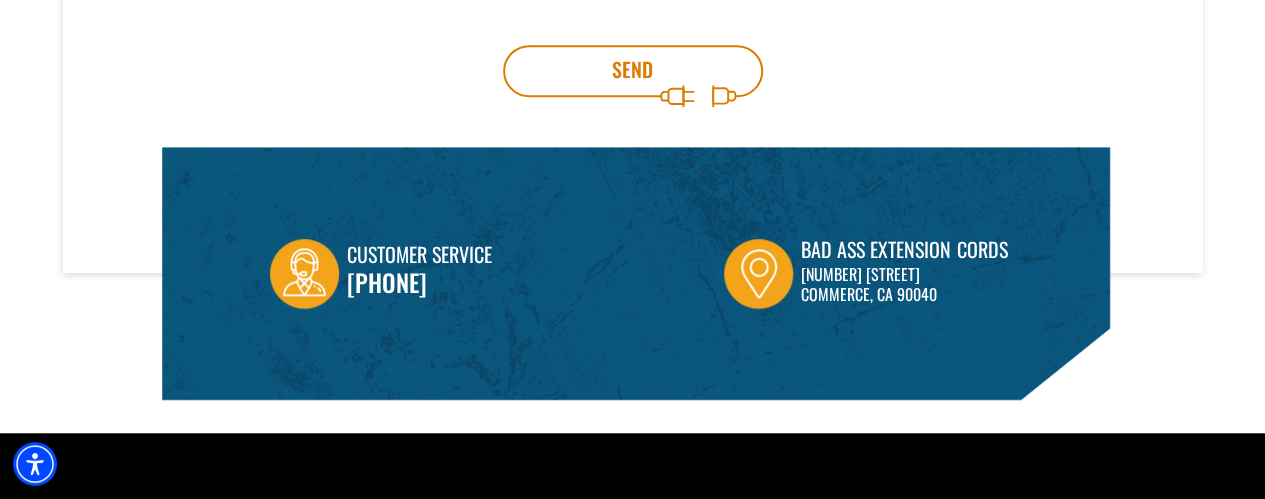 drag, startPoint x: 1272, startPoint y: 103, endPoint x: 1267, endPoint y: 300, distance: 197.06345 